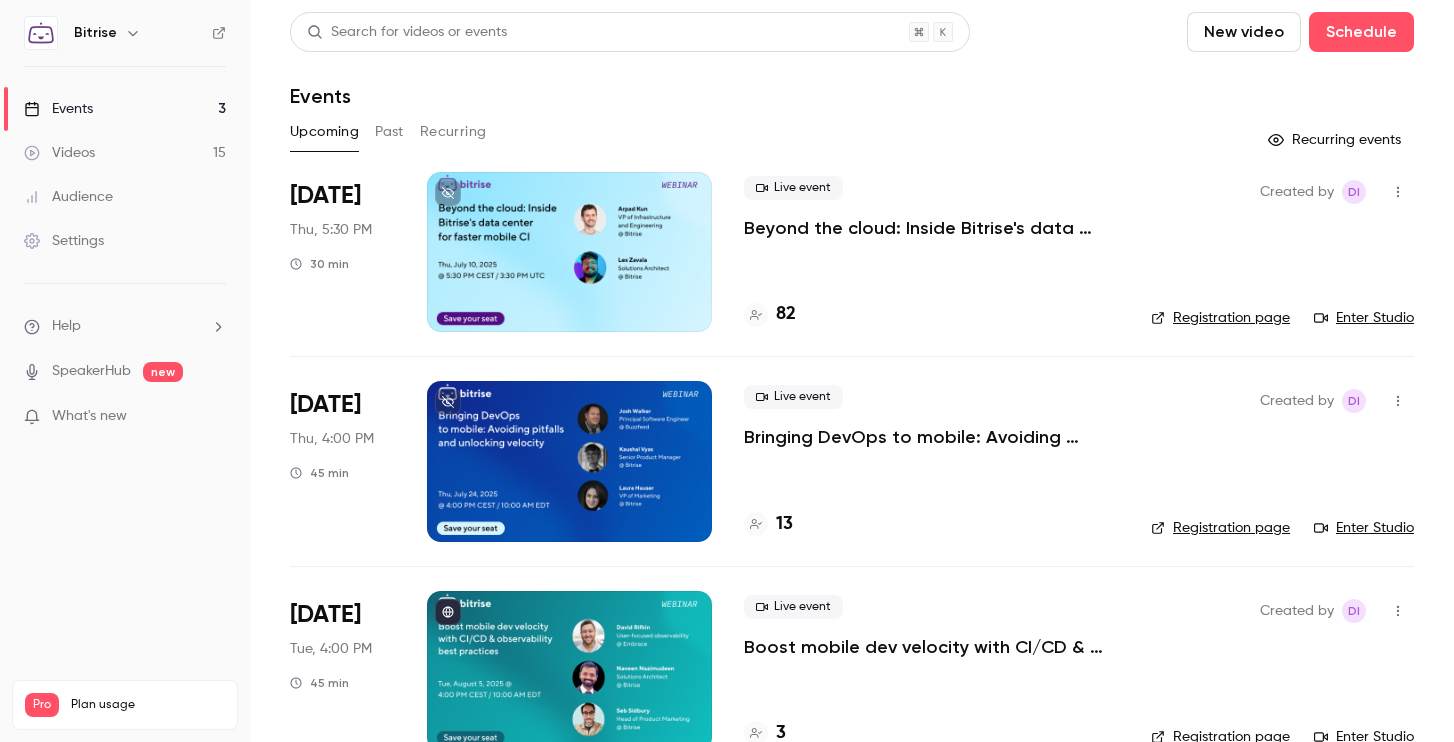 scroll, scrollTop: 0, scrollLeft: 0, axis: both 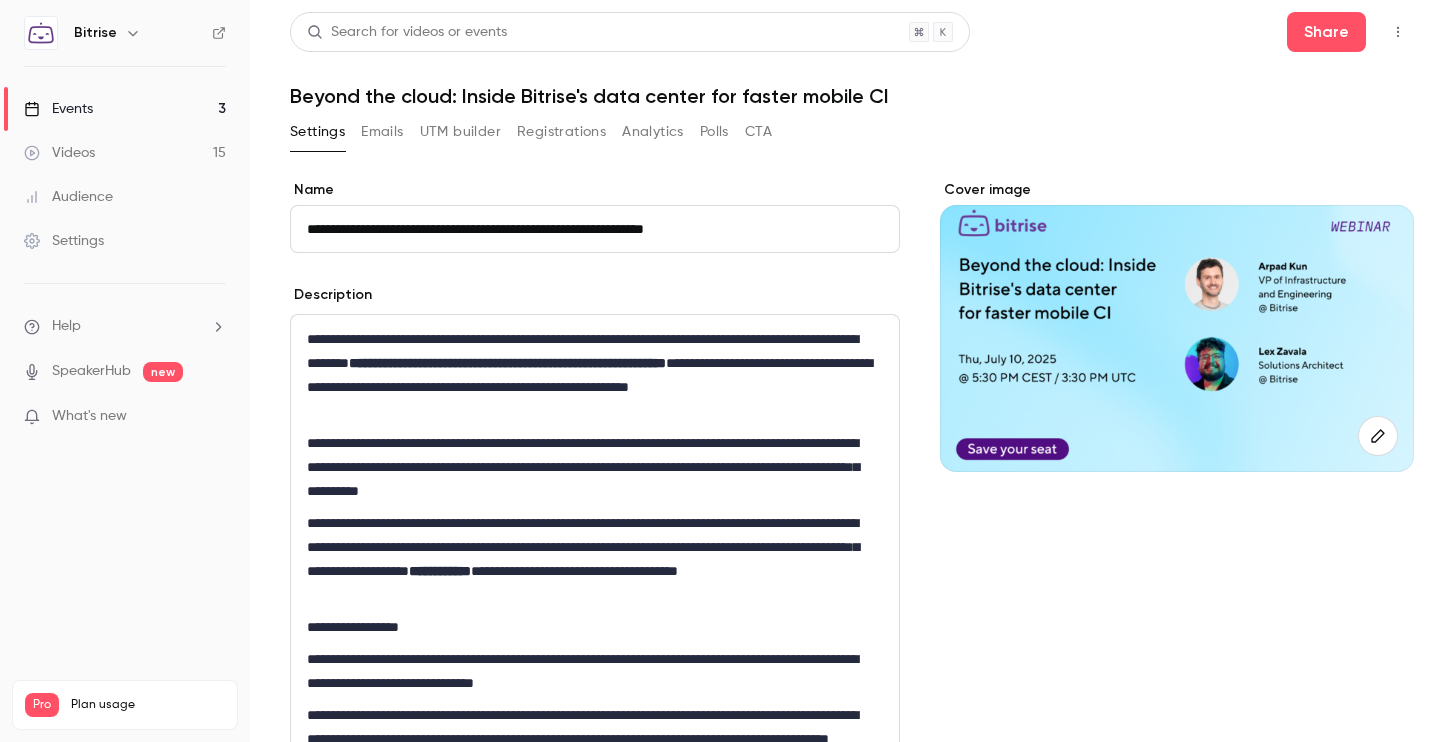 click on "Settings Emails UTM builder Registrations Analytics Polls CTA" at bounding box center (531, 132) 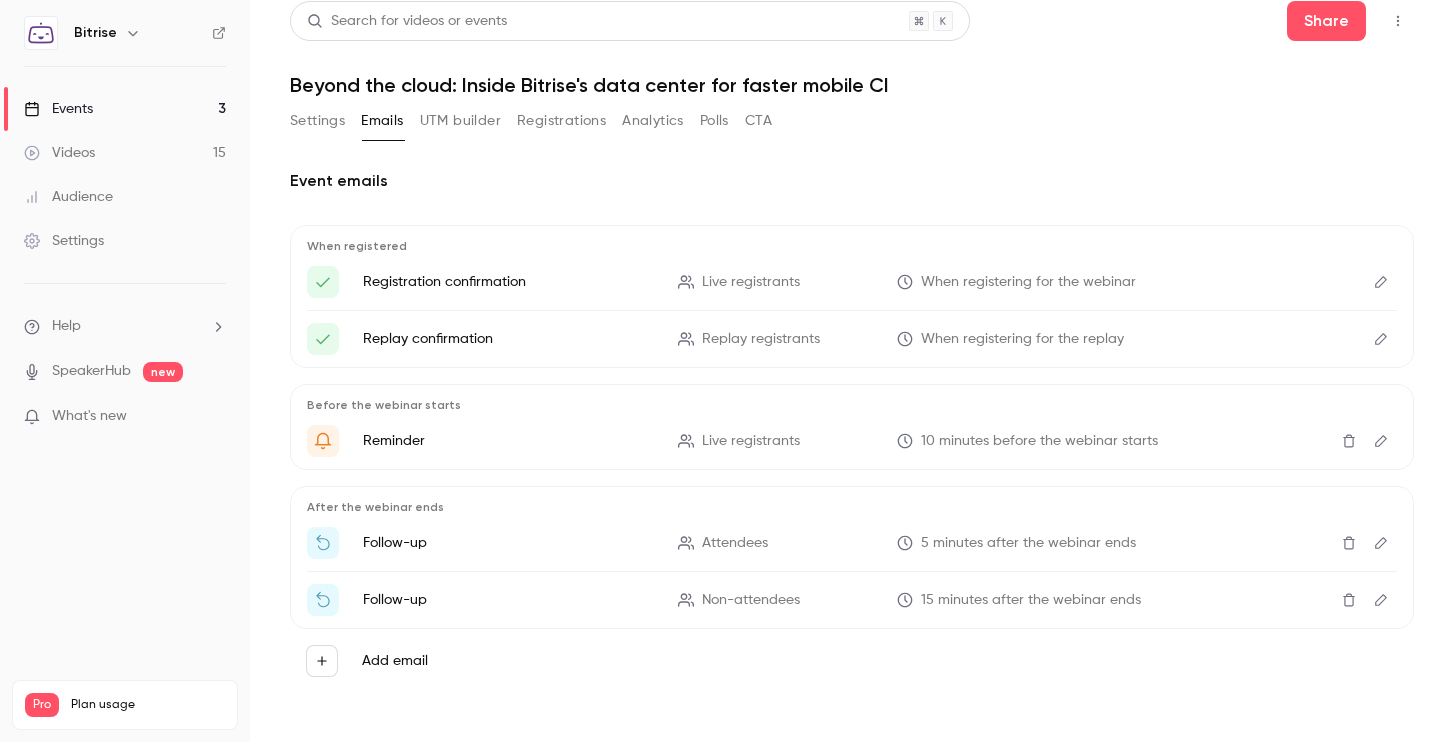 scroll, scrollTop: 15, scrollLeft: 0, axis: vertical 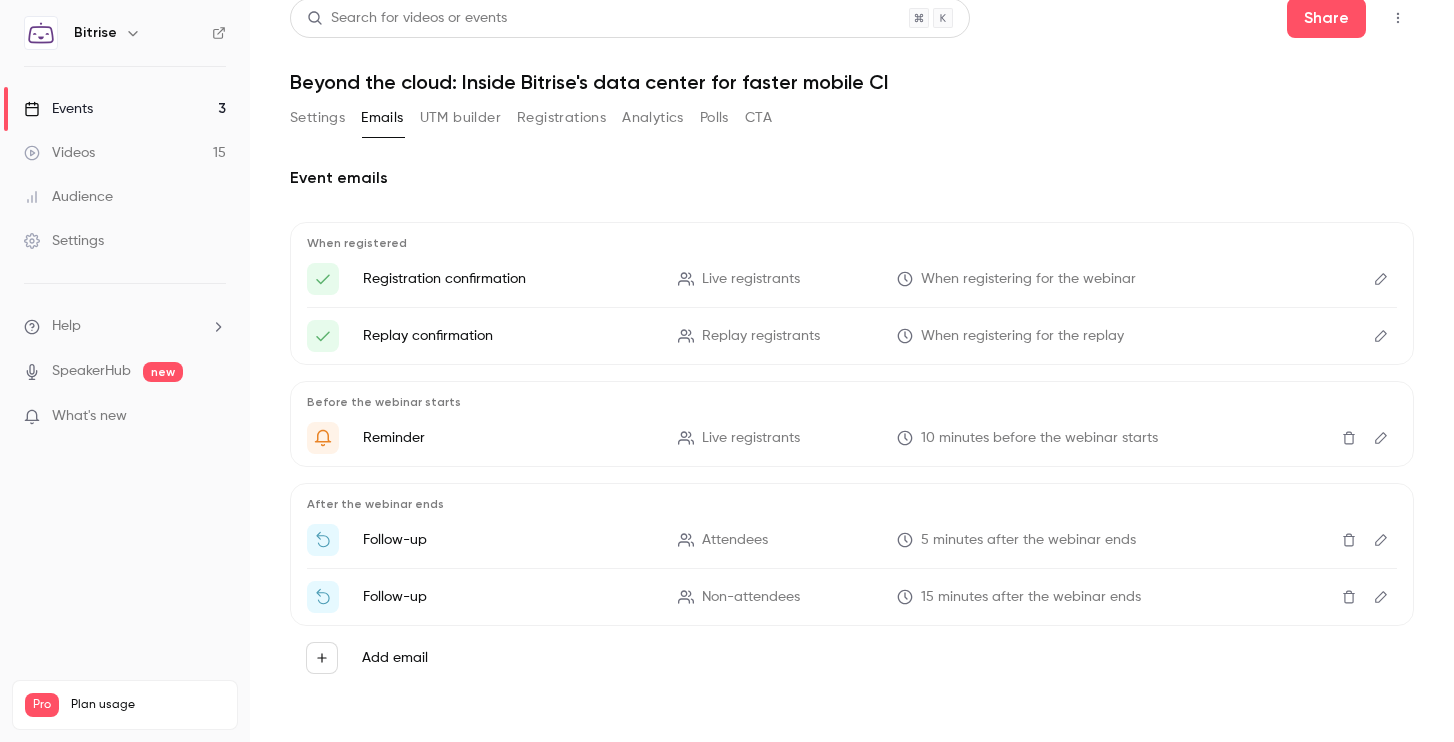 click at bounding box center (1381, 438) 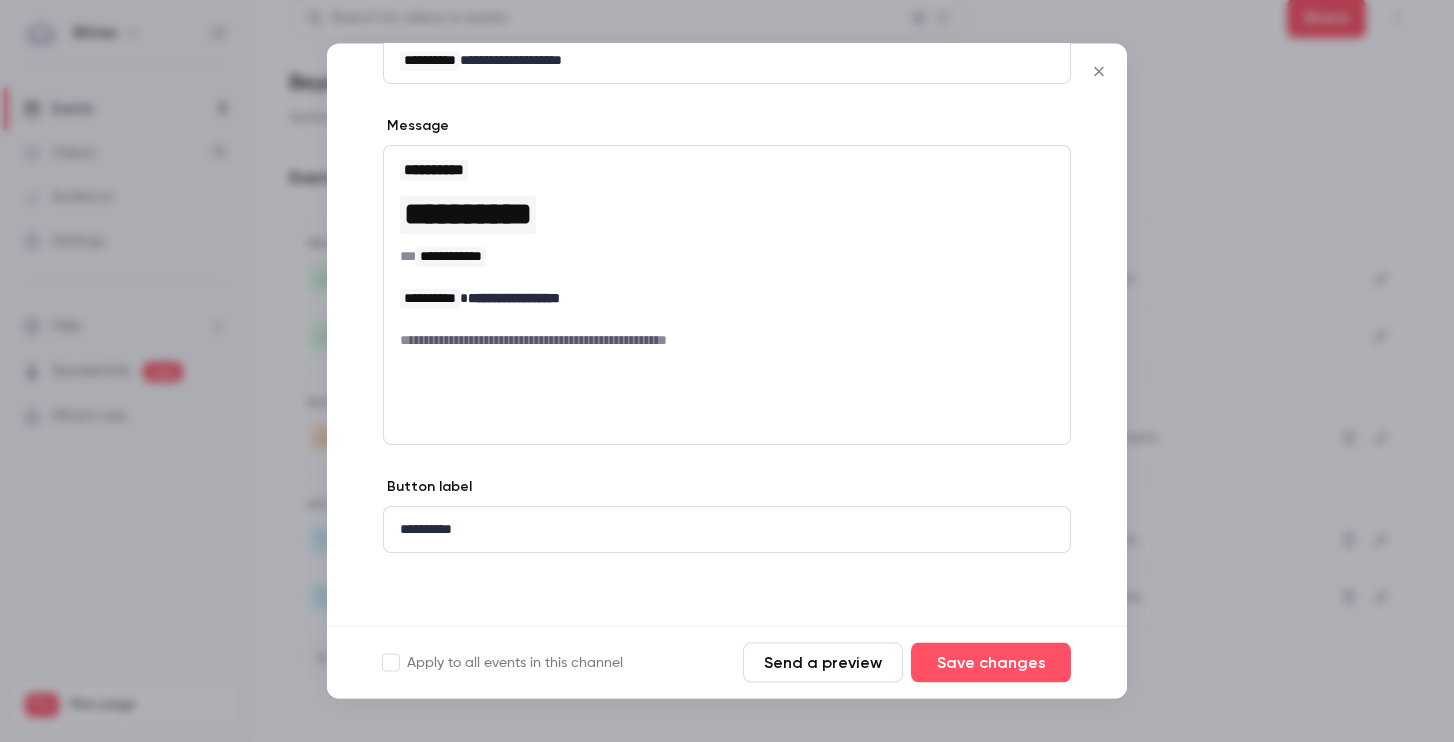 scroll, scrollTop: 0, scrollLeft: 0, axis: both 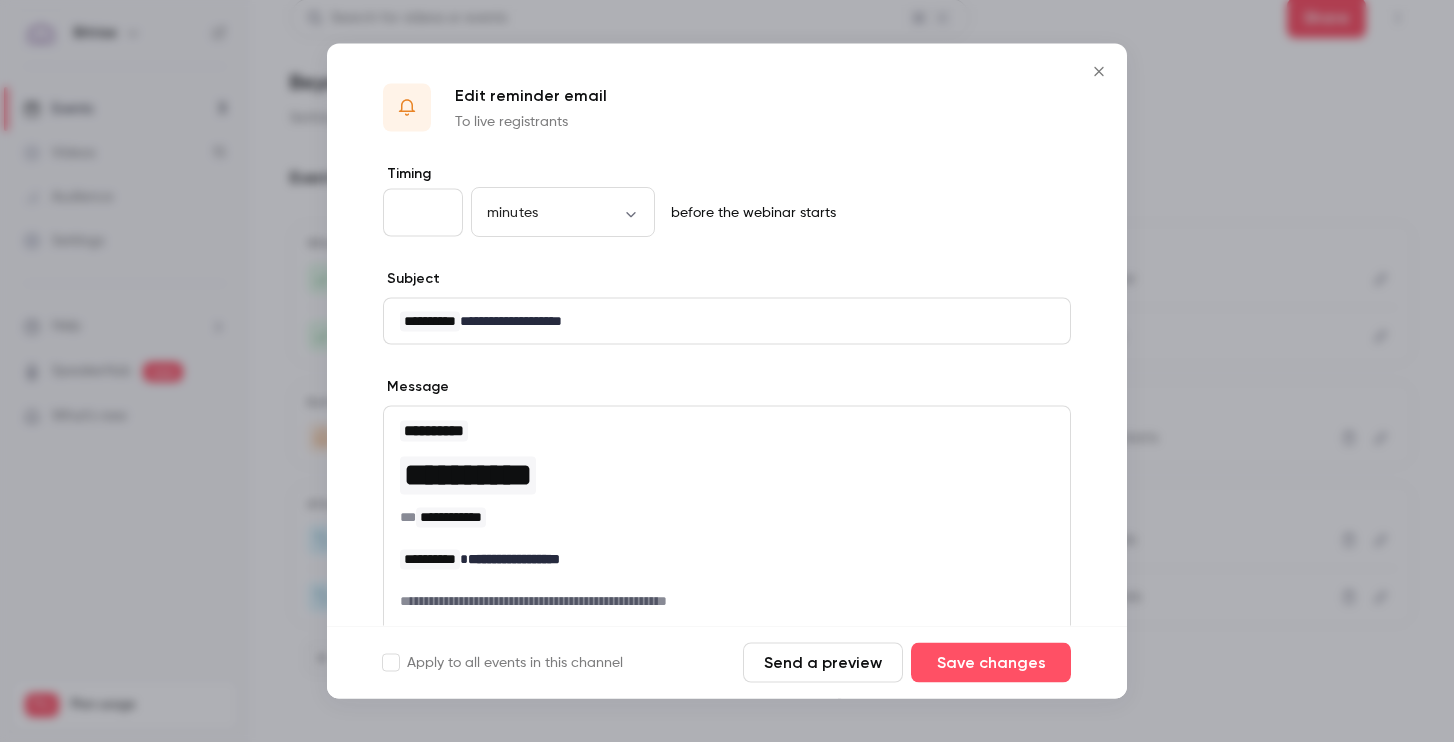 click 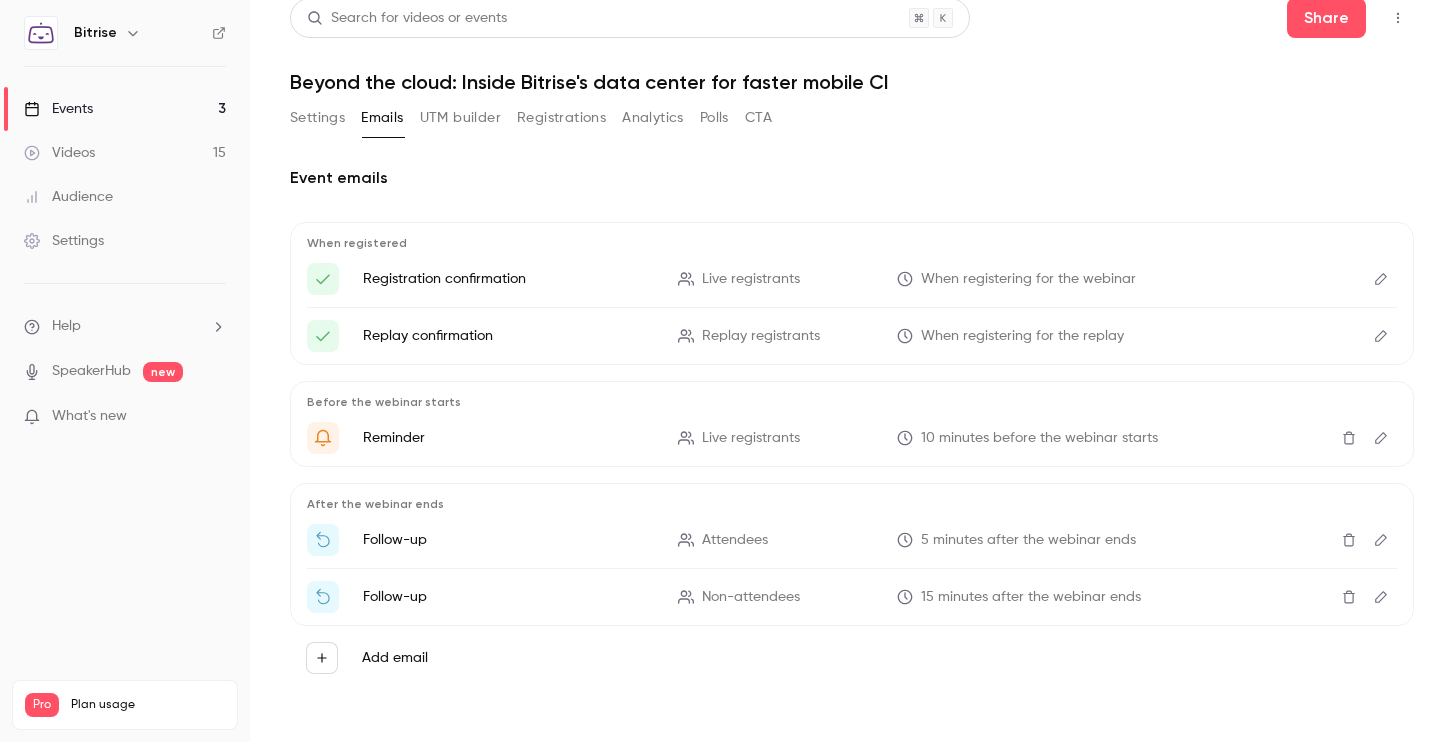 click 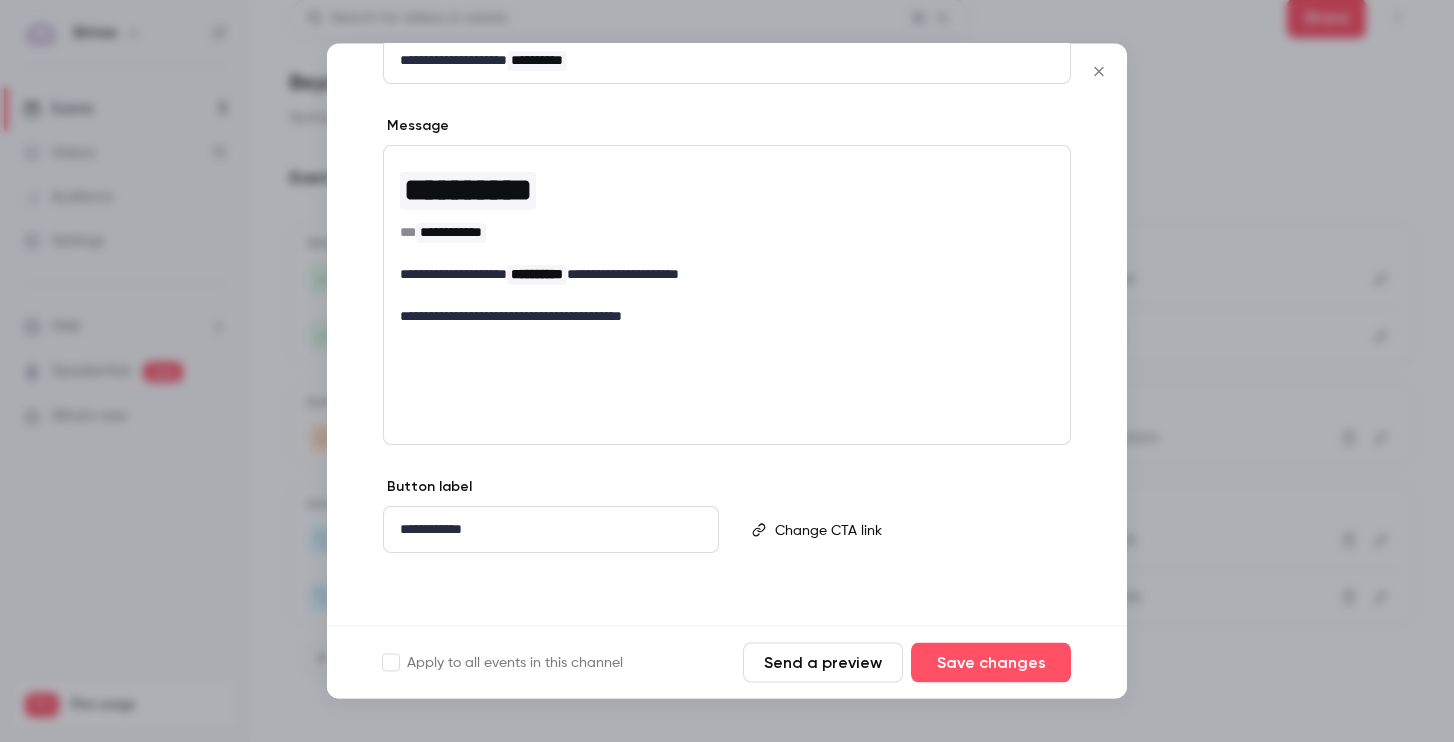 scroll, scrollTop: 0, scrollLeft: 0, axis: both 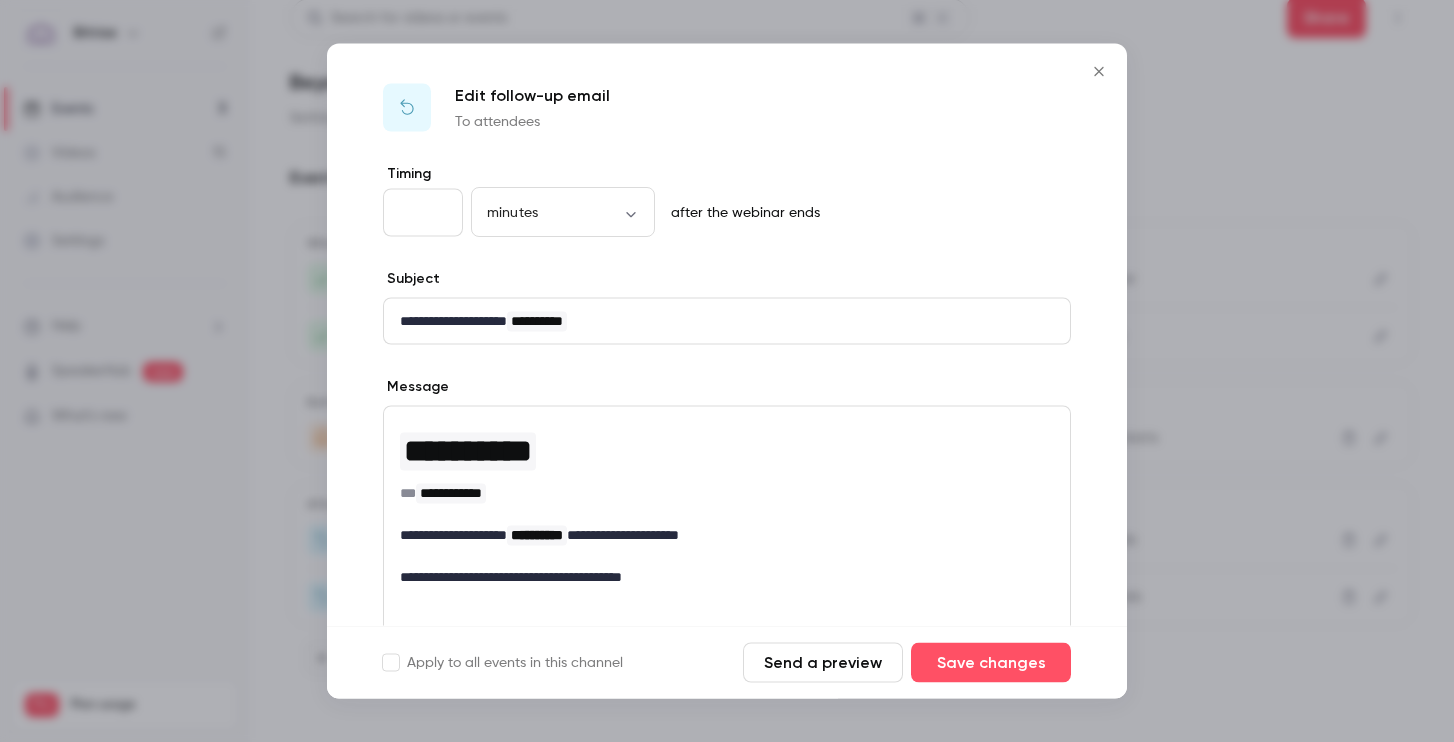 click 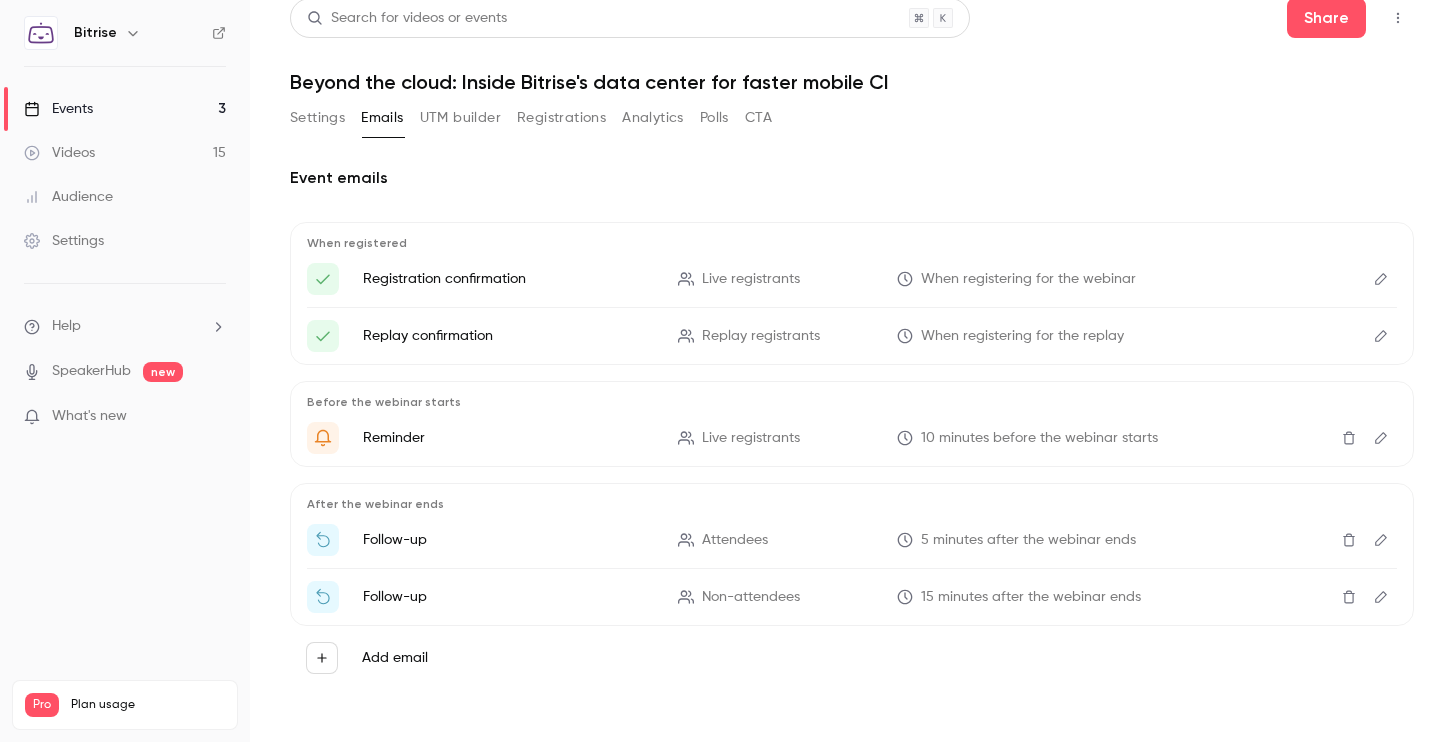 click on "Non-attendees" at bounding box center [751, 597] 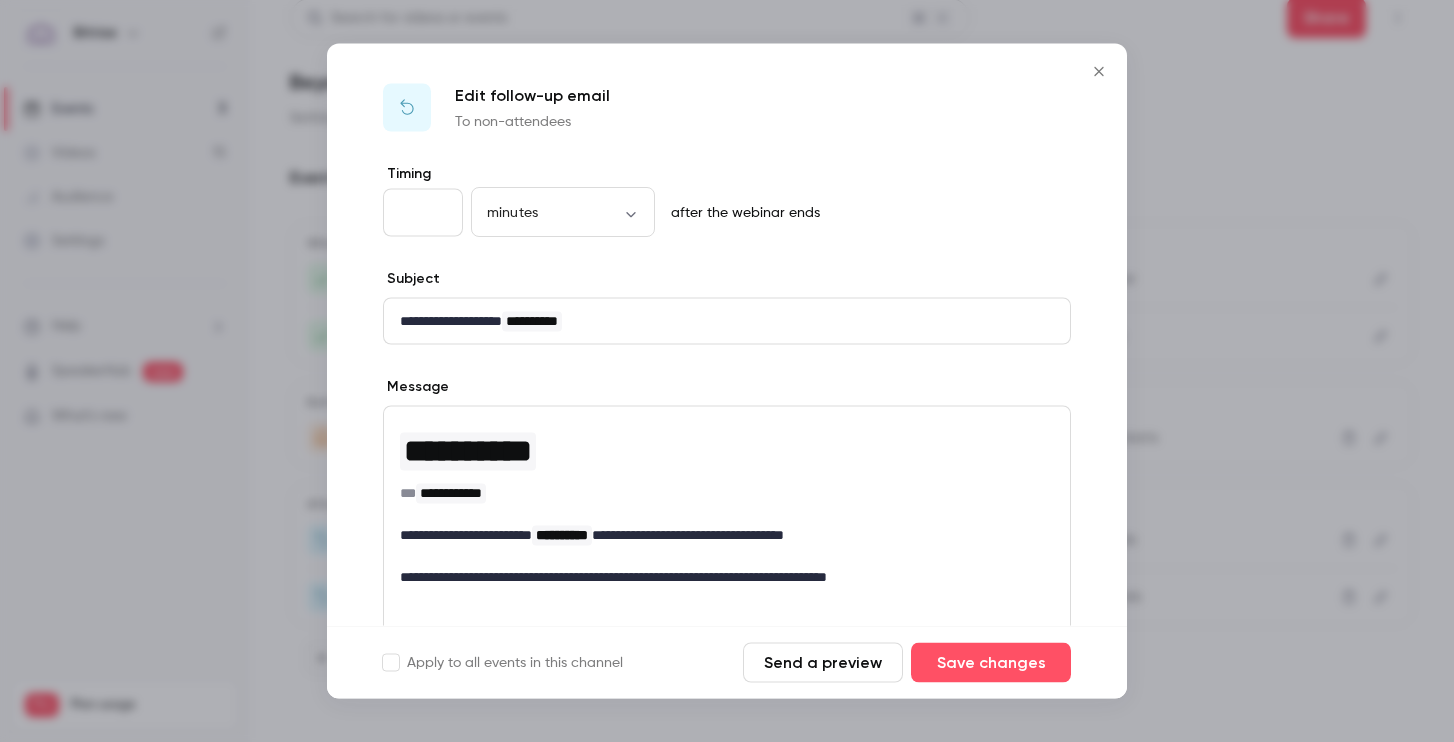 scroll, scrollTop: 247, scrollLeft: 0, axis: vertical 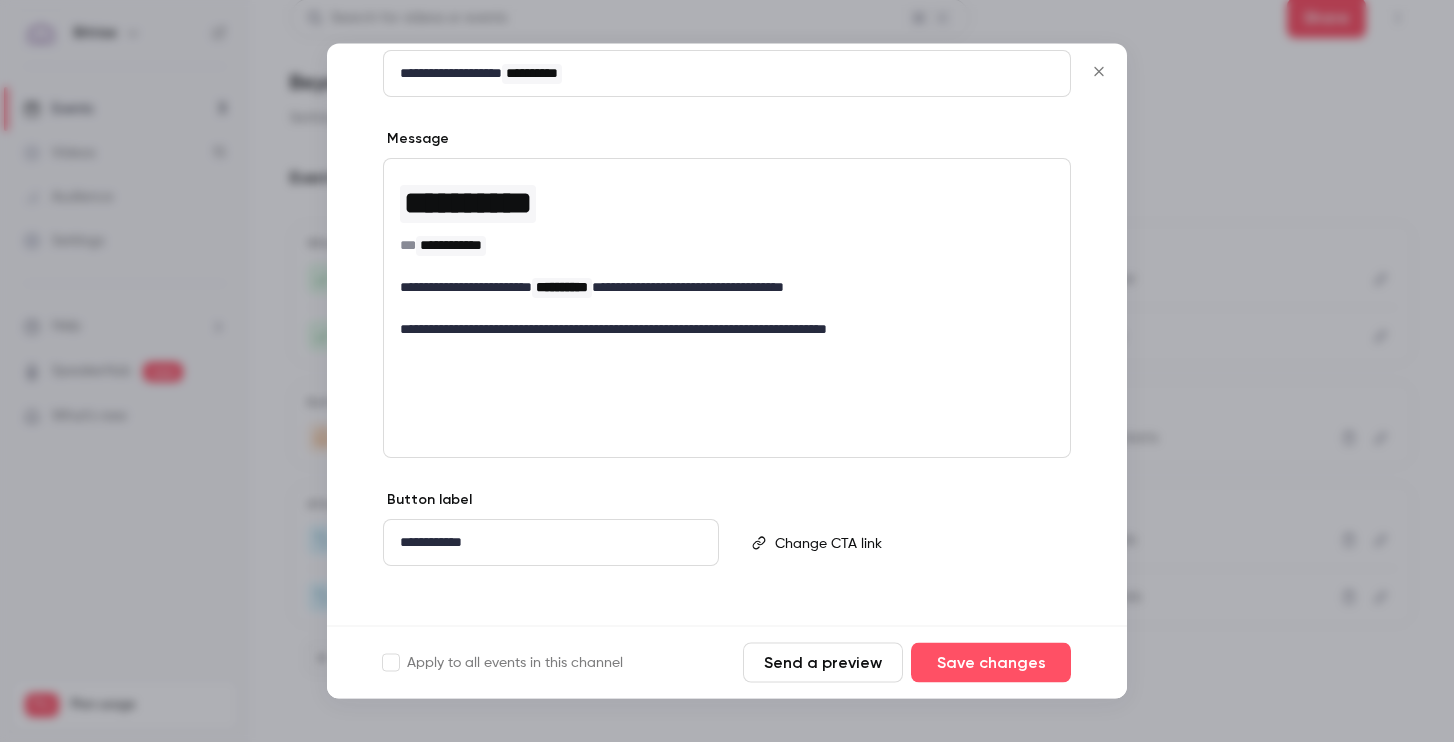 click on "**********" at bounding box center (719, 330) 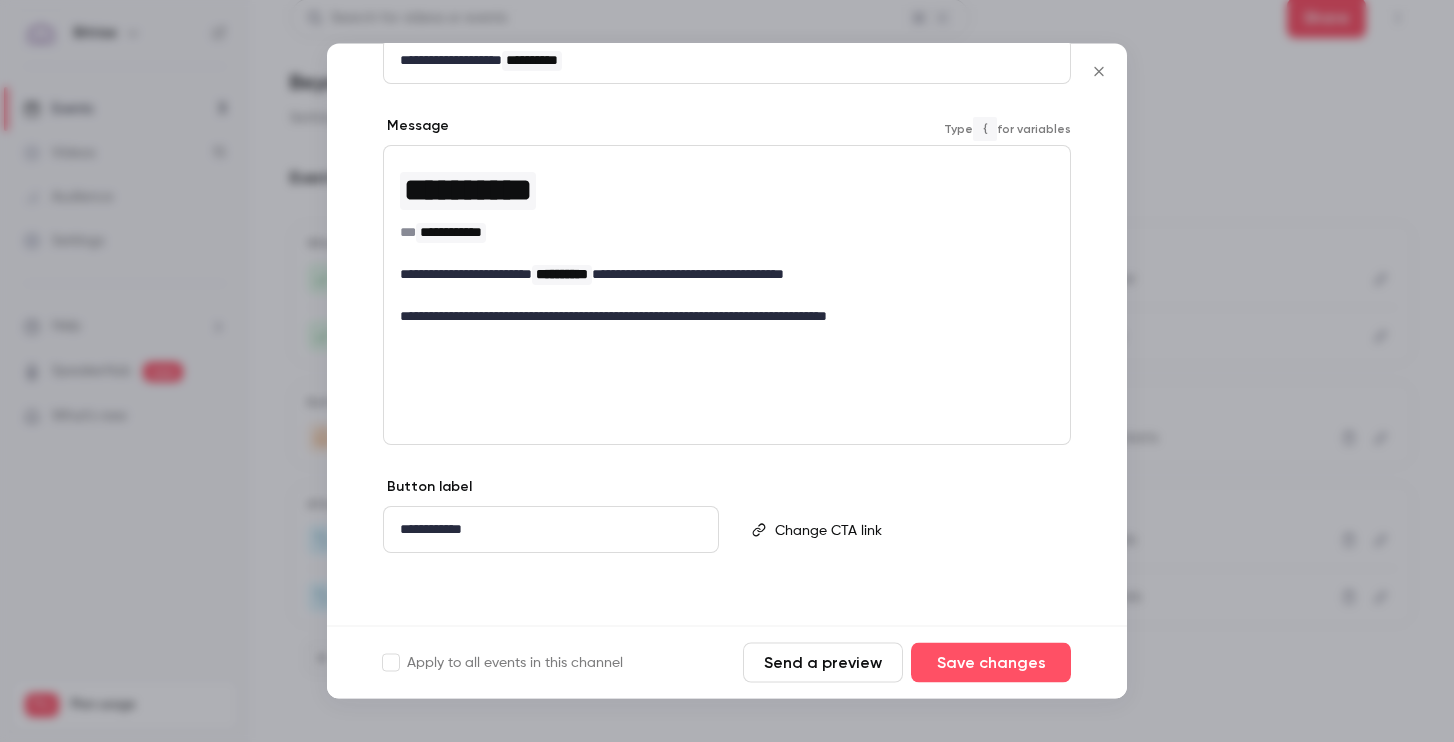 scroll, scrollTop: 0, scrollLeft: 0, axis: both 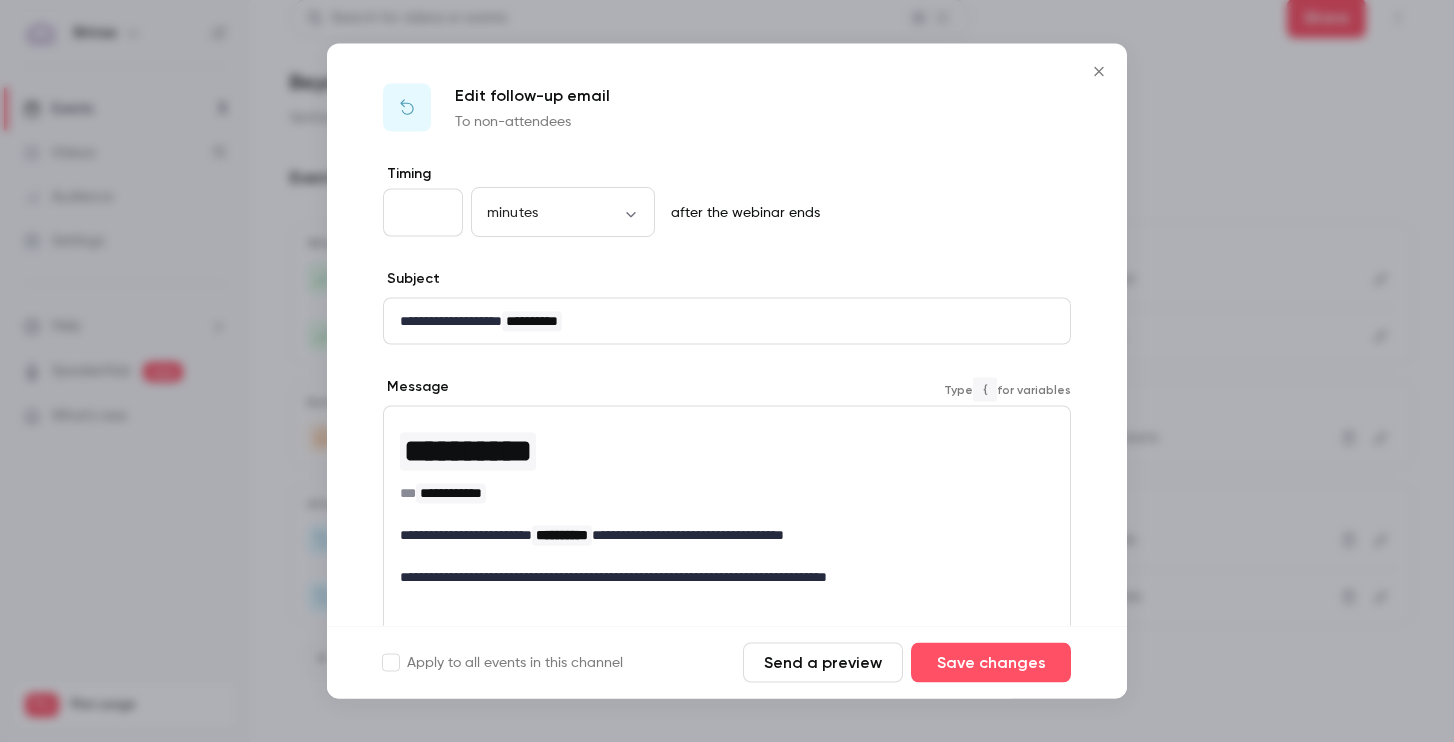 click 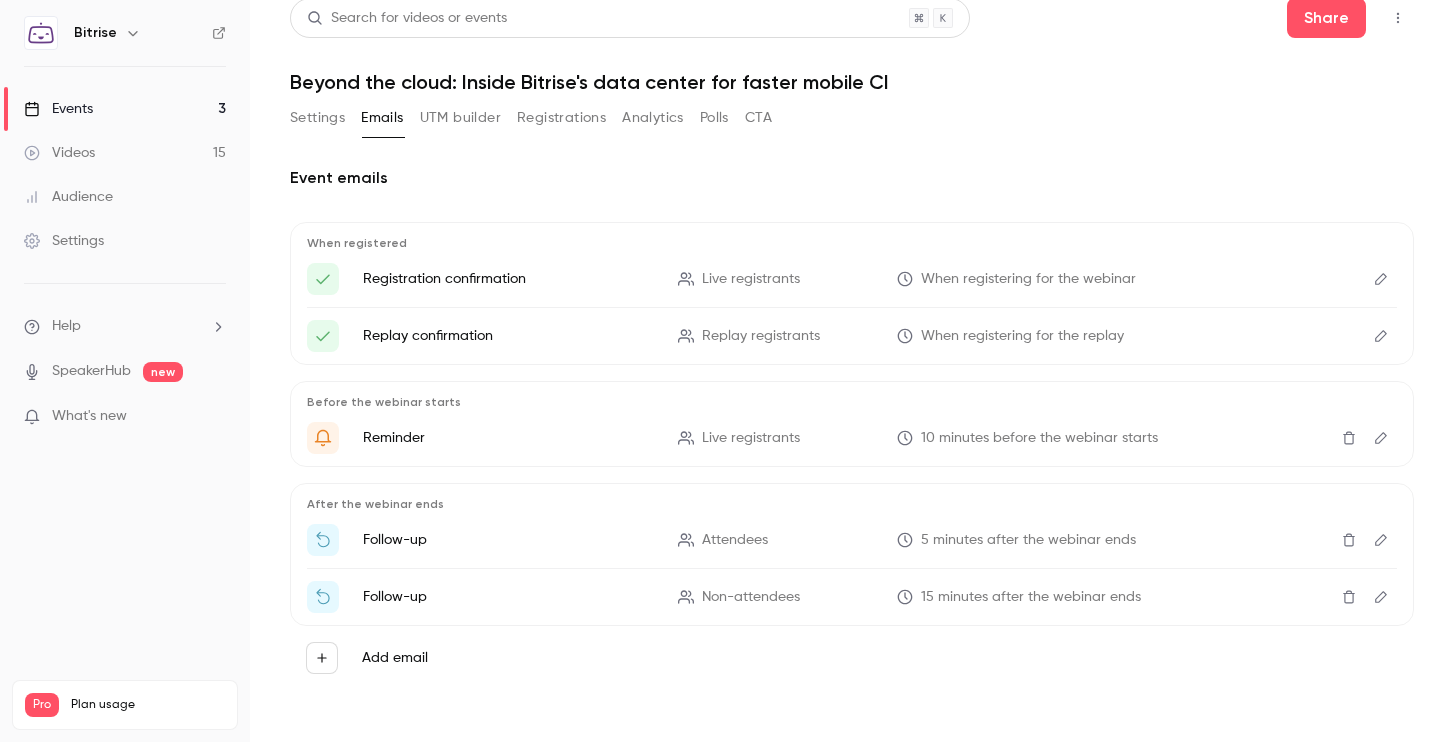 click on "Events 3" at bounding box center (125, 109) 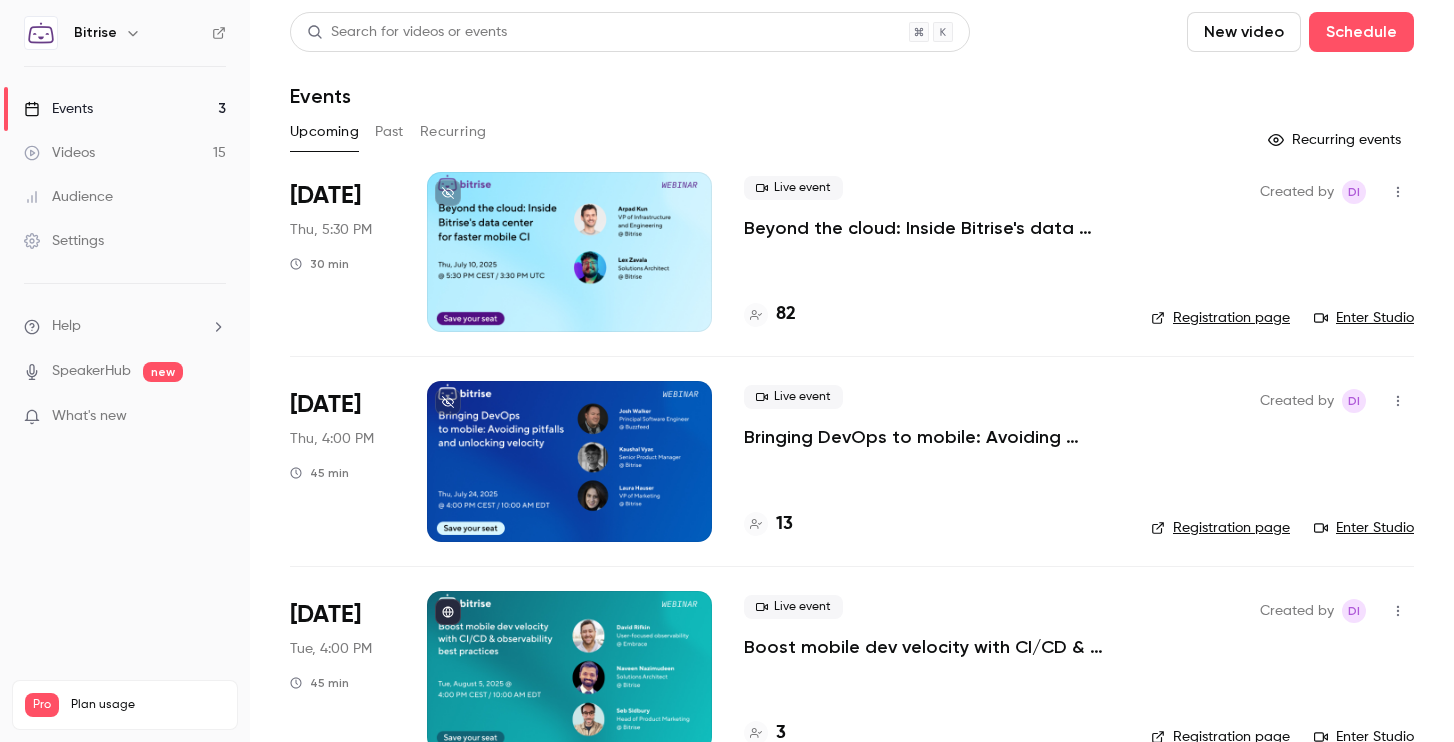 click on "Past" at bounding box center [389, 132] 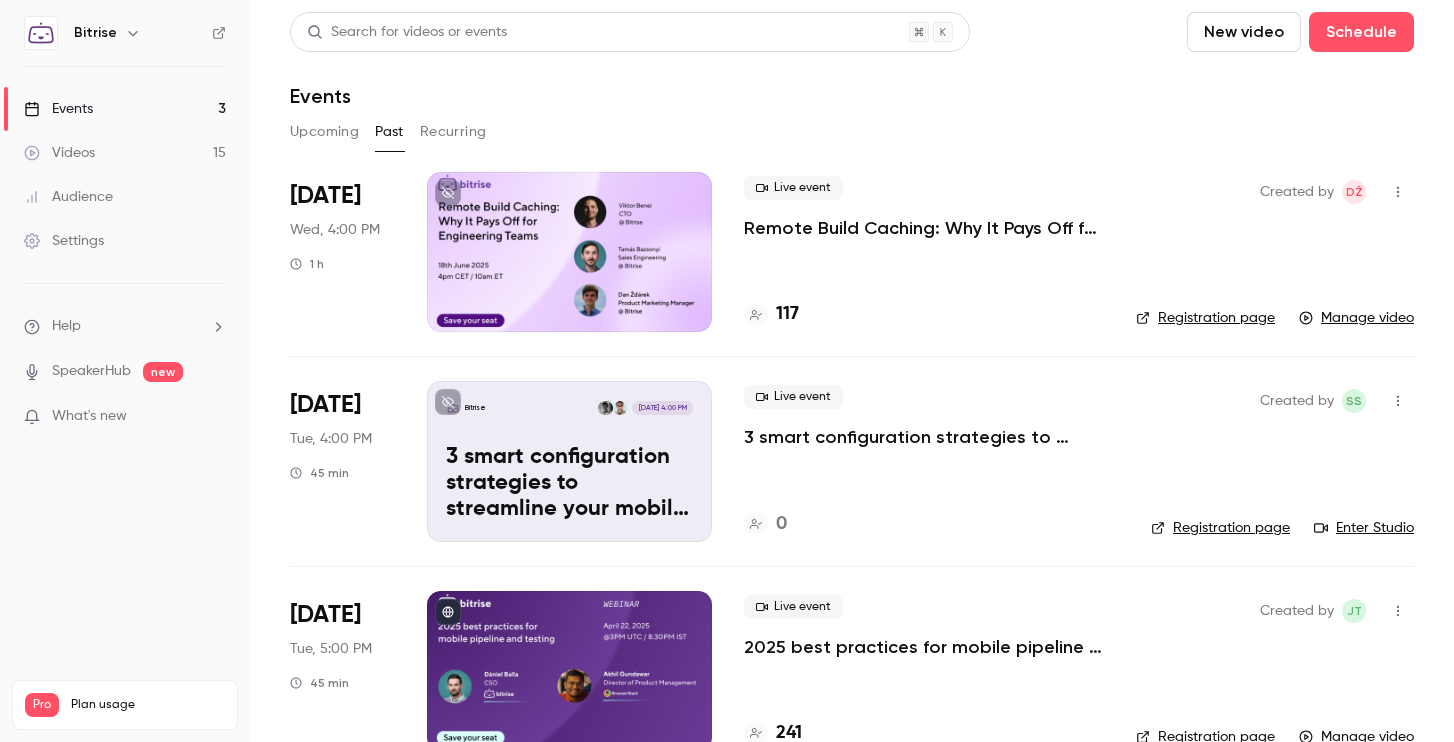 click on "Remote Build Caching: Why It Pays Off for Engineering Teams" at bounding box center [924, 228] 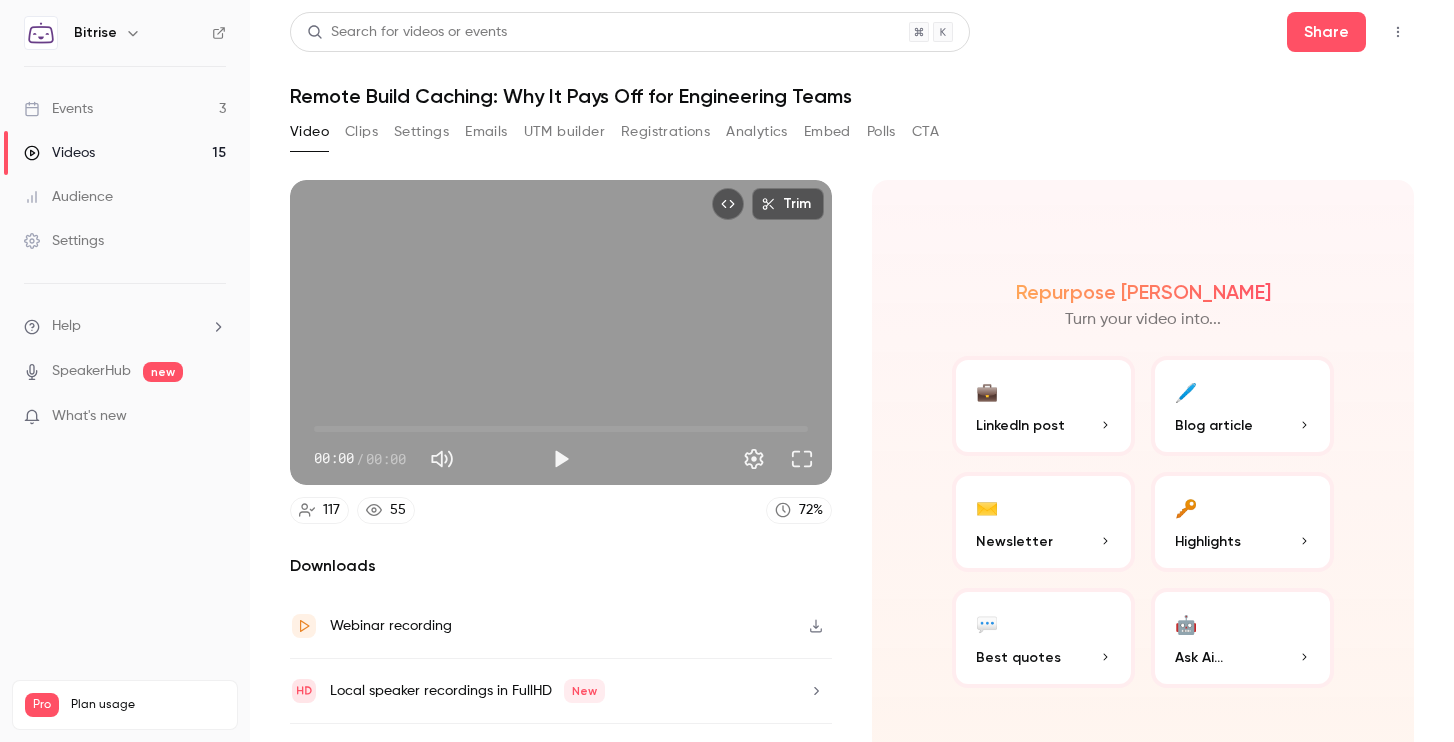 click on "Emails" at bounding box center [486, 132] 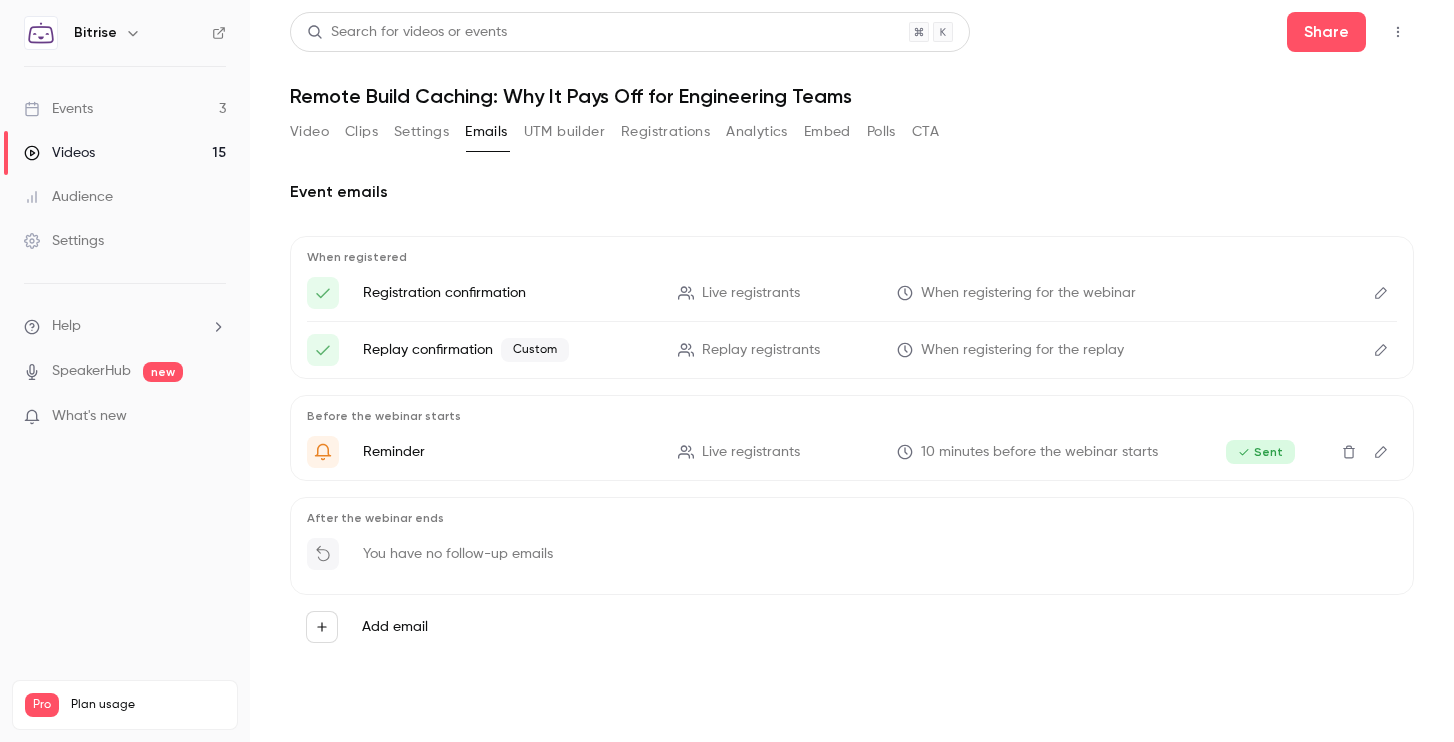 click on "Events 3" at bounding box center [125, 109] 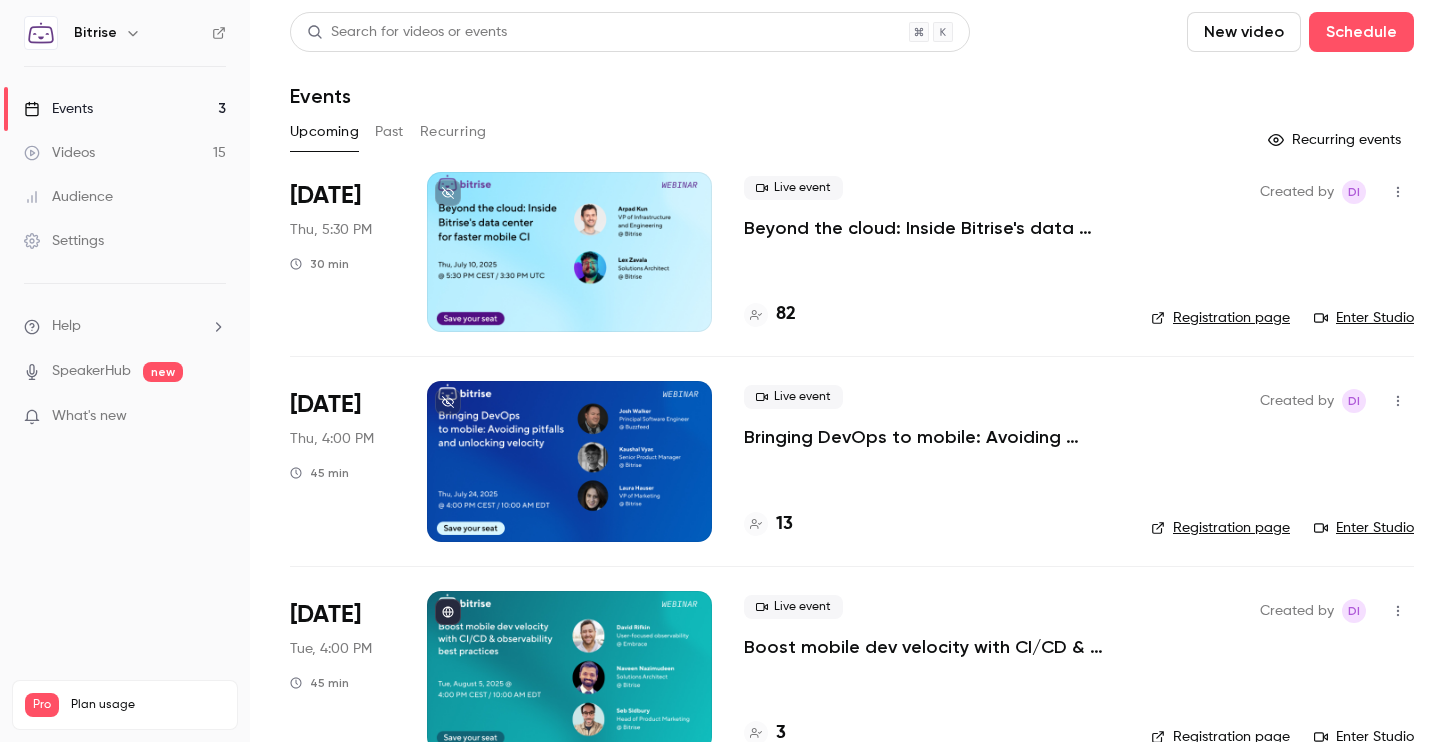 click on "Beyond the cloud: Inside Bitrise's data center for faster mobile CI" at bounding box center (931, 228) 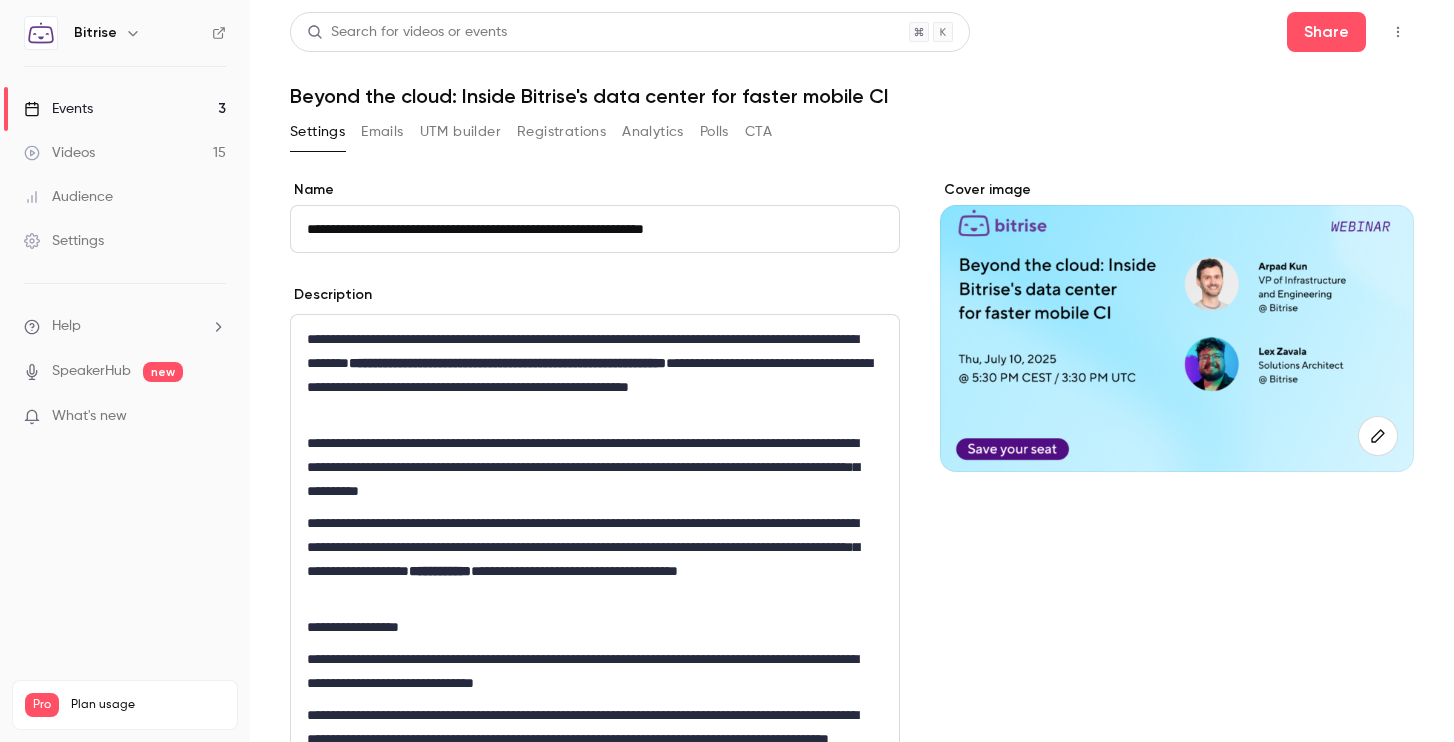 click on "Emails" at bounding box center (382, 132) 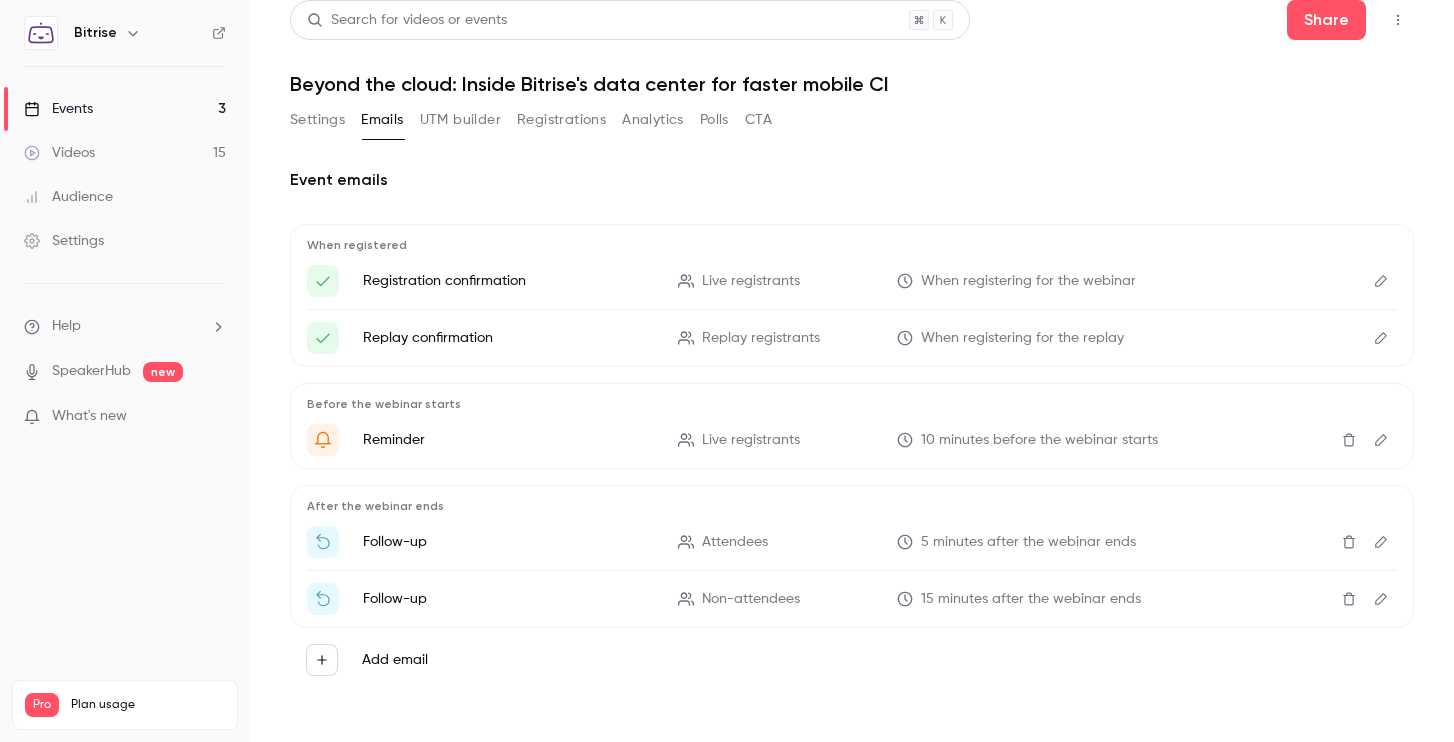 scroll, scrollTop: 15, scrollLeft: 0, axis: vertical 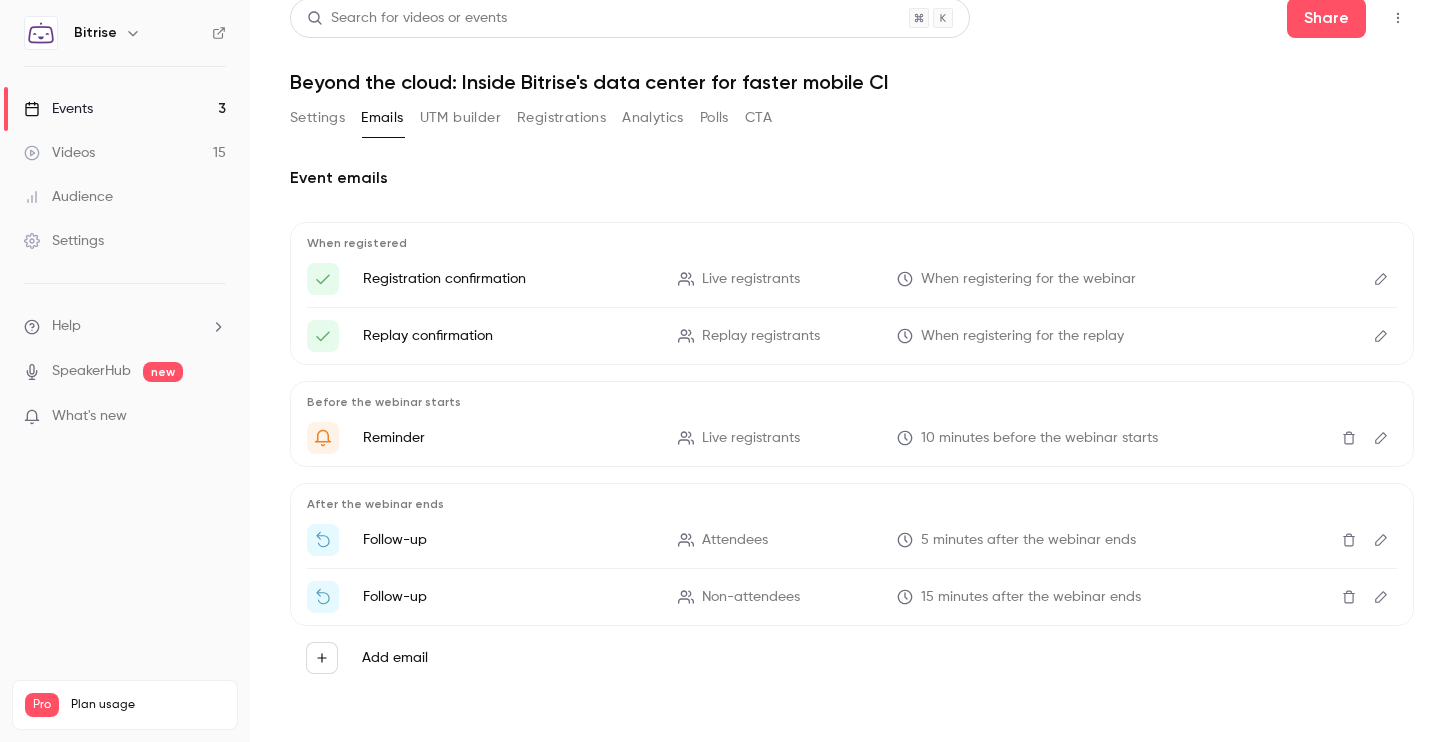 click 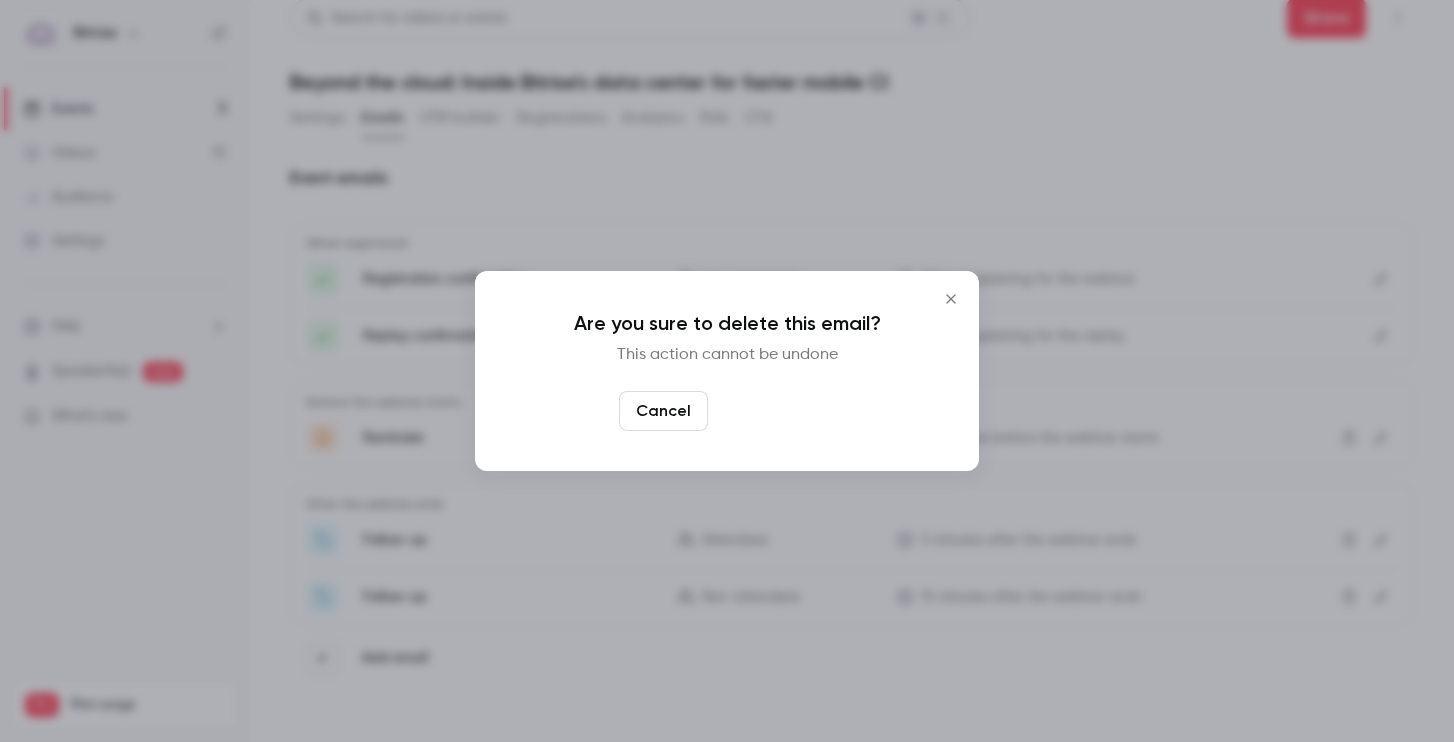 click on "Yes, delete" at bounding box center [776, 411] 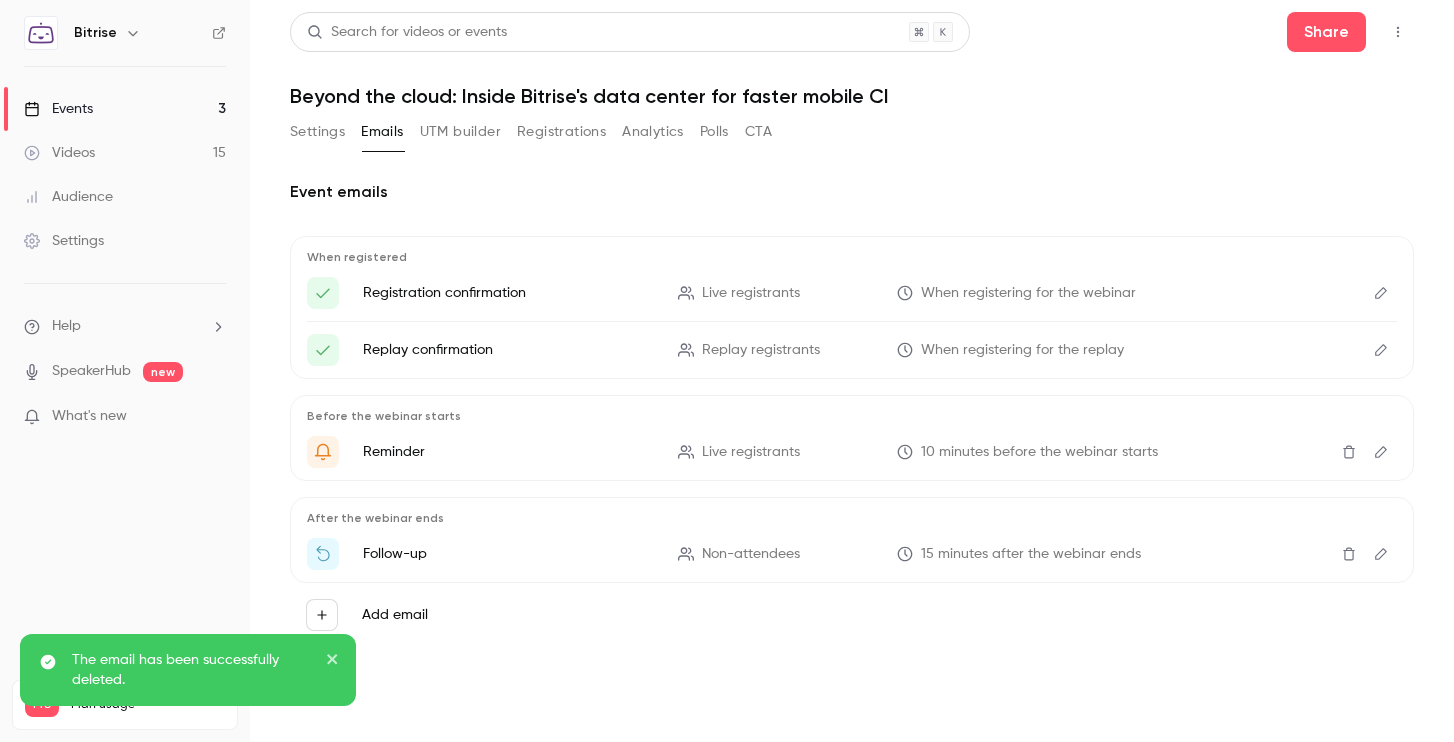 scroll, scrollTop: 0, scrollLeft: 0, axis: both 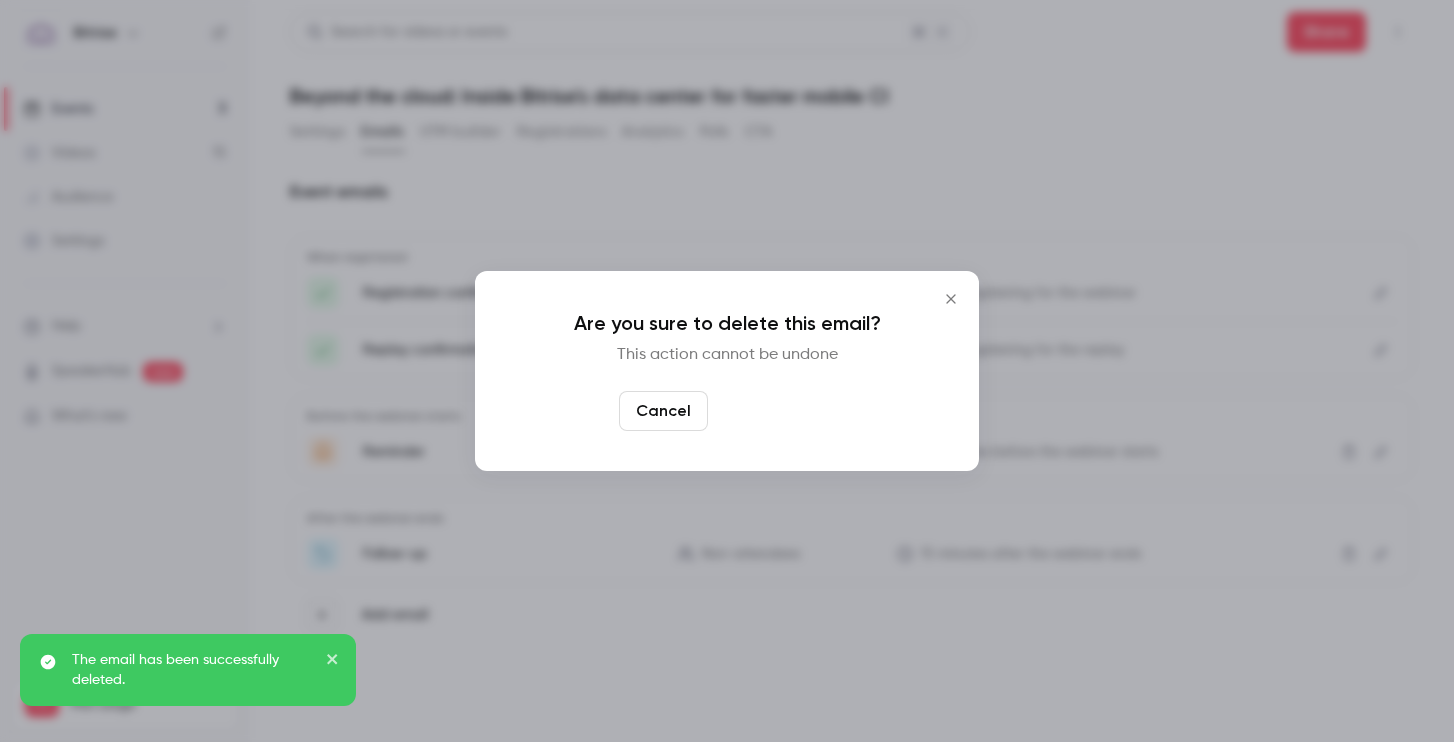 click on "Yes, delete" at bounding box center [776, 411] 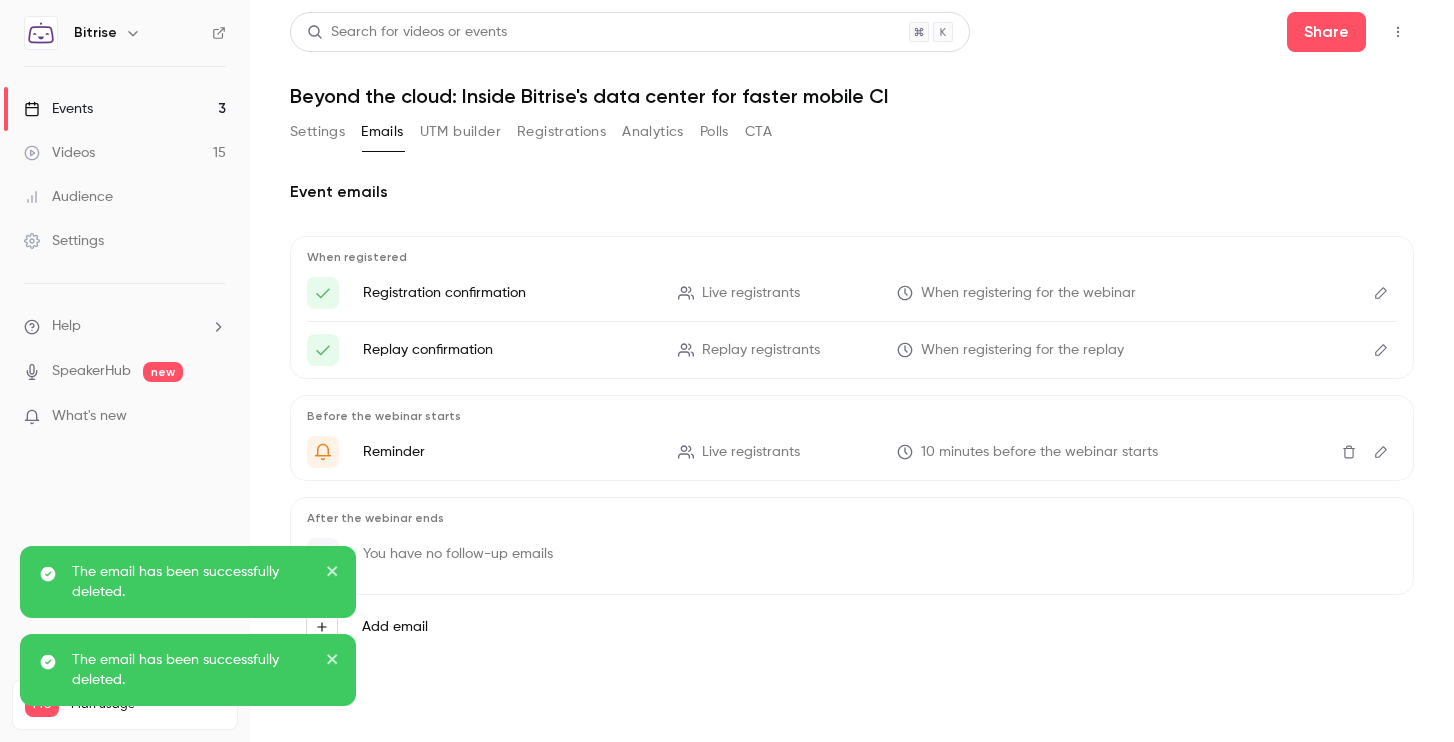 drag, startPoint x: 325, startPoint y: 135, endPoint x: 326, endPoint y: 154, distance: 19.026299 